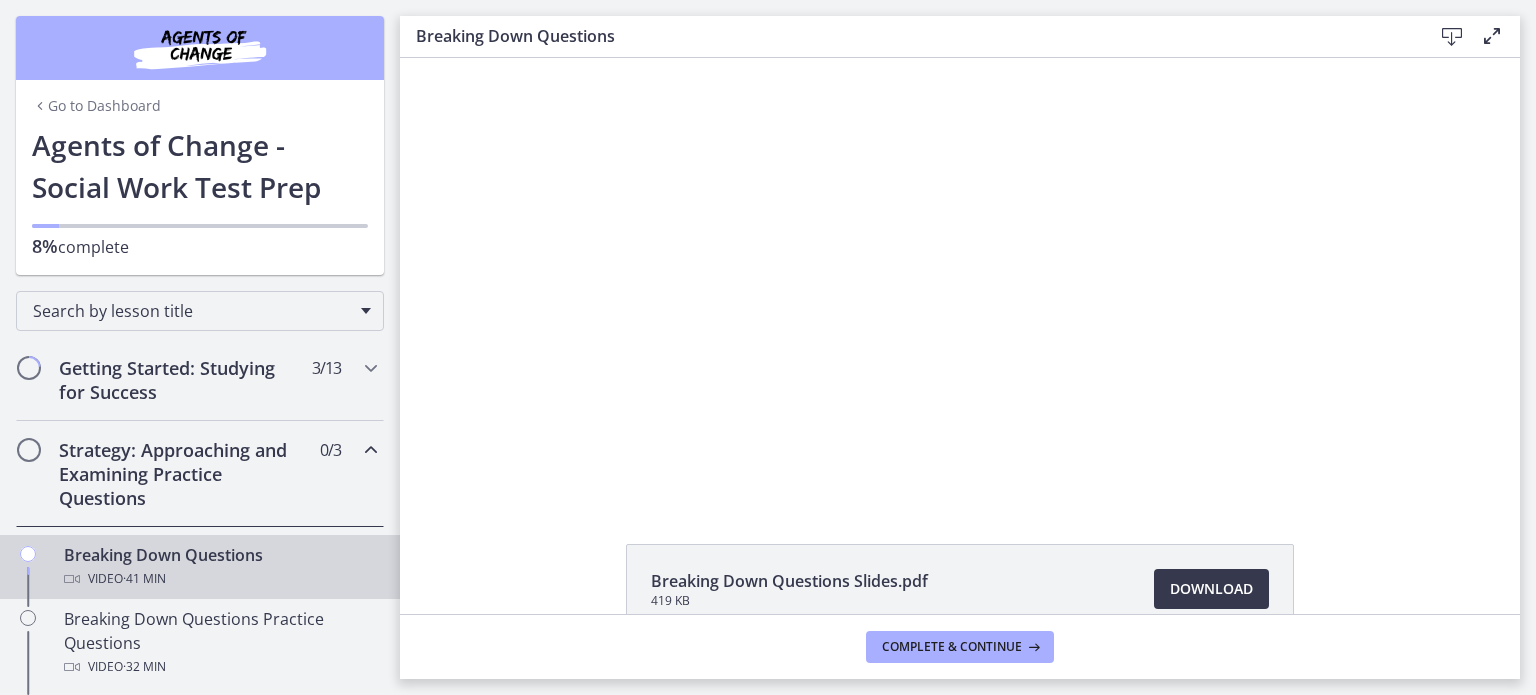 scroll, scrollTop: 0, scrollLeft: 0, axis: both 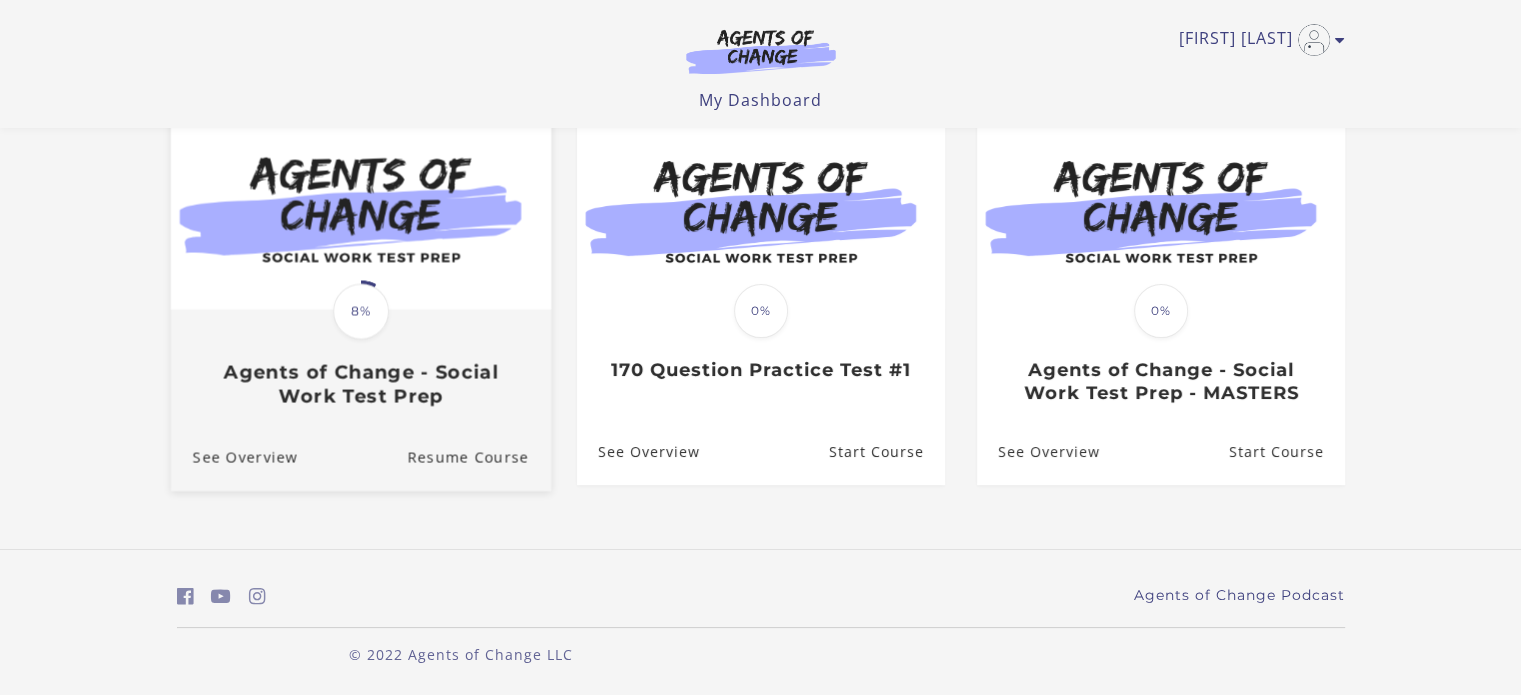 click on "Agents of Change - Social Work Test Prep" at bounding box center (360, 384) 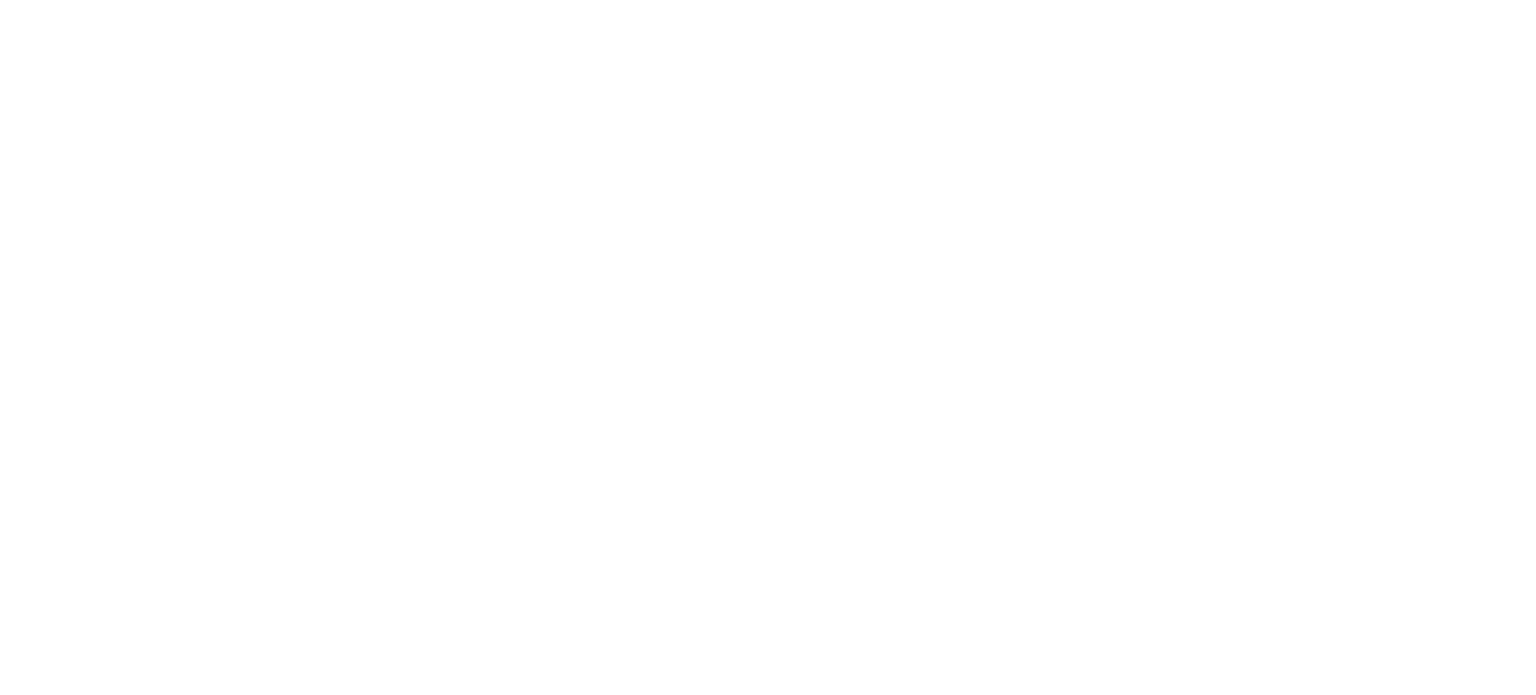 scroll, scrollTop: 0, scrollLeft: 0, axis: both 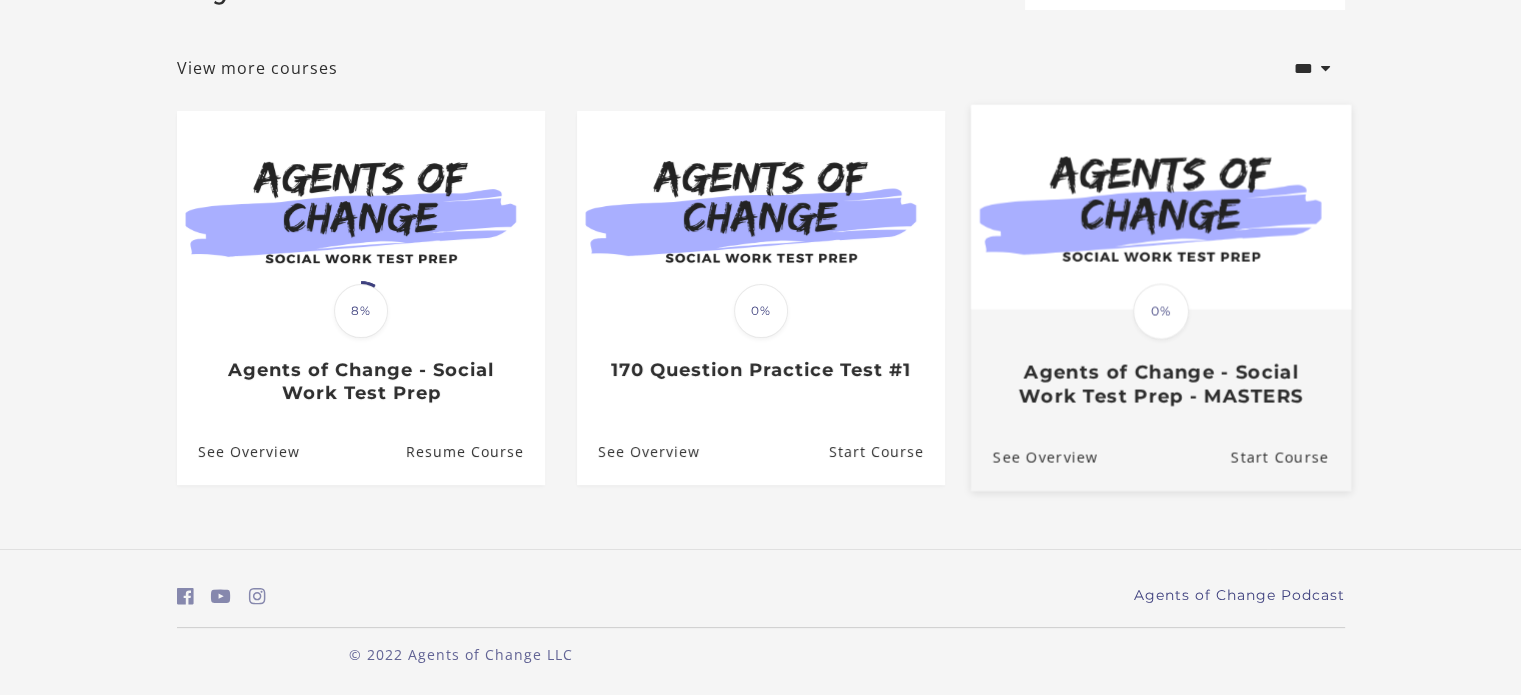 click on "Agents of Change - Social Work Test Prep - MASTERS" at bounding box center [1160, 384] 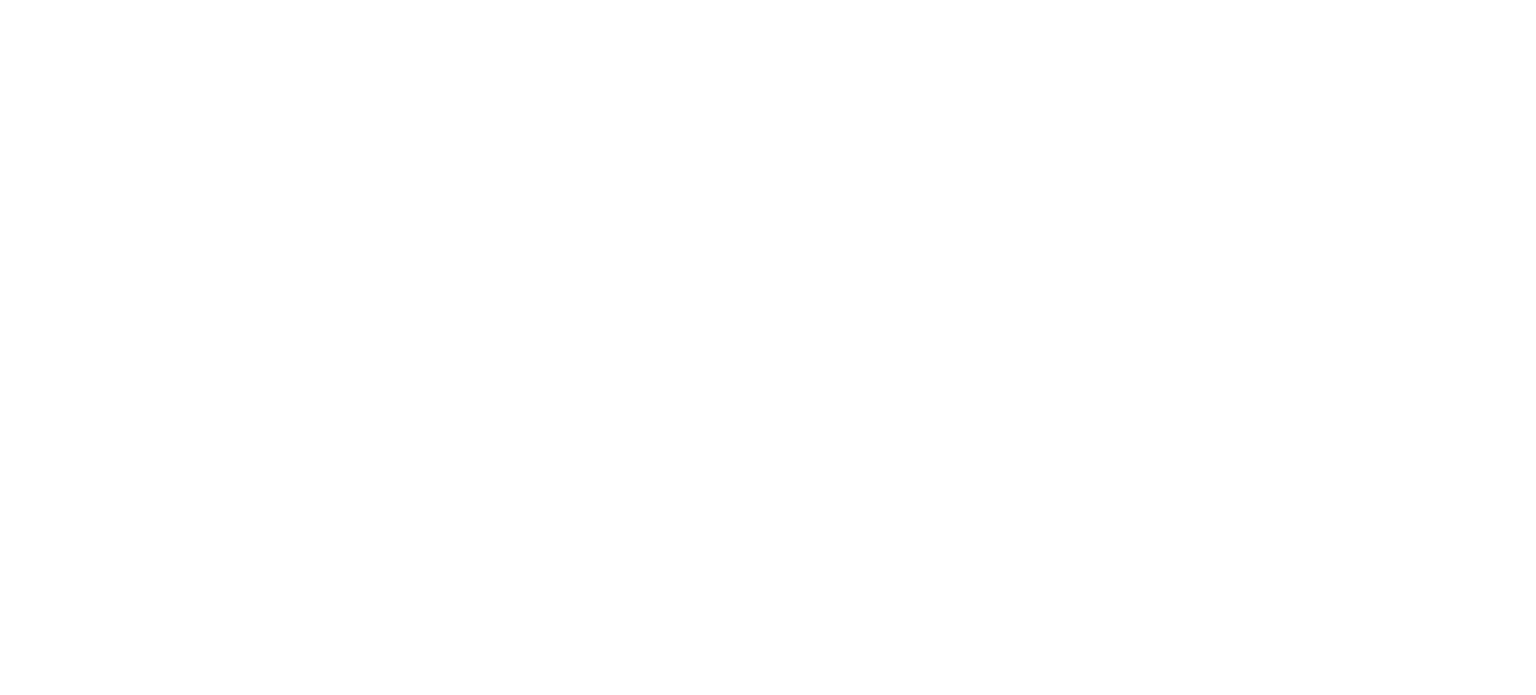 scroll, scrollTop: 0, scrollLeft: 0, axis: both 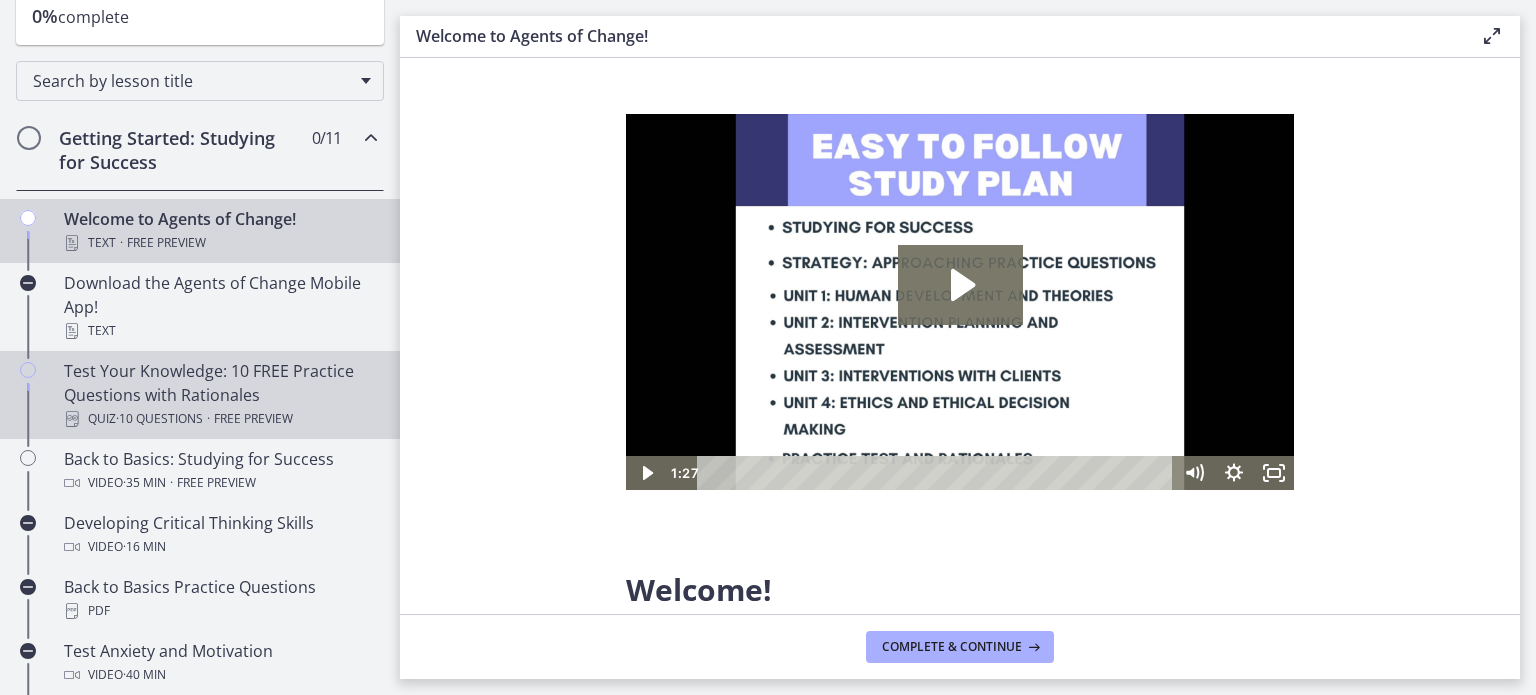 click on "Test Your Knowledge: 10 FREE Practice Questions with Rationales
Quiz
·  10 Questions
·
Free preview" at bounding box center (220, 395) 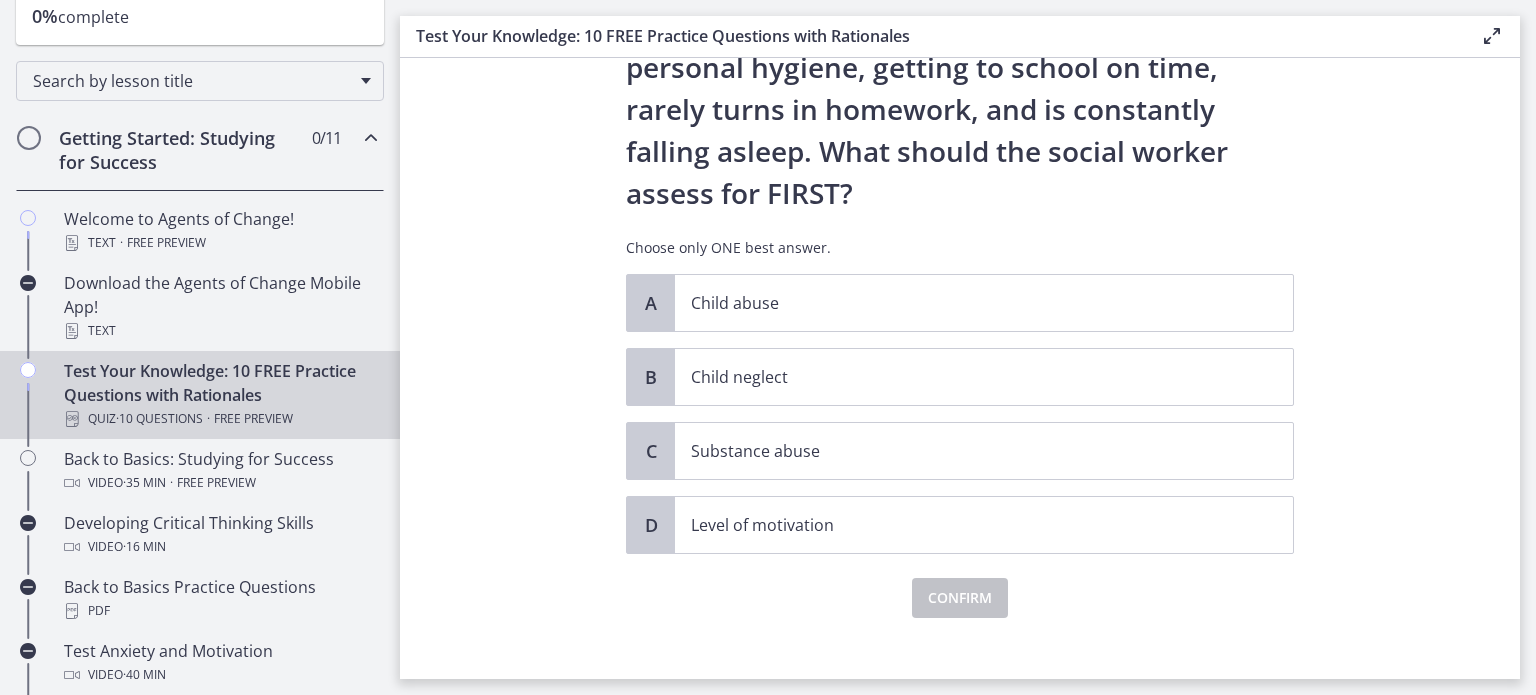 scroll, scrollTop: 176, scrollLeft: 0, axis: vertical 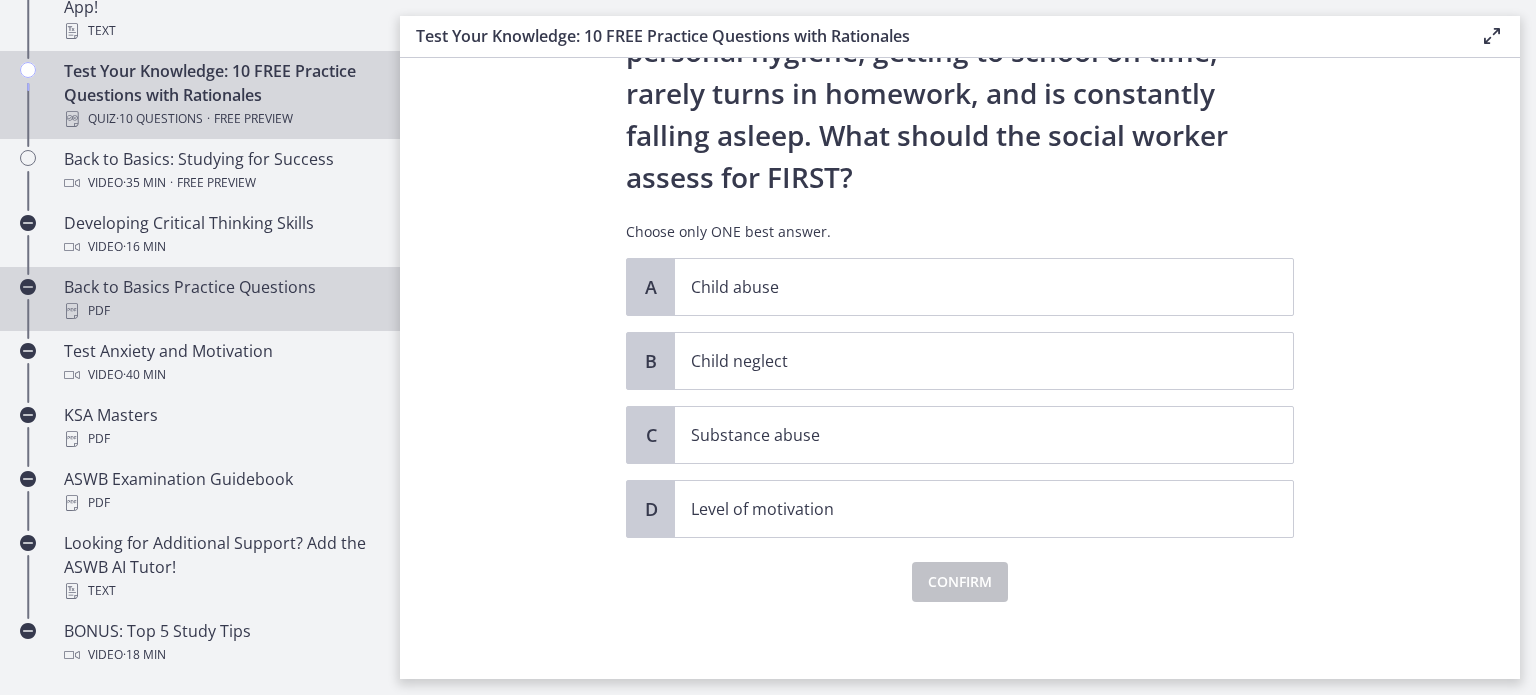 click on "Back to Basics Practice Questions
PDF" at bounding box center (220, 299) 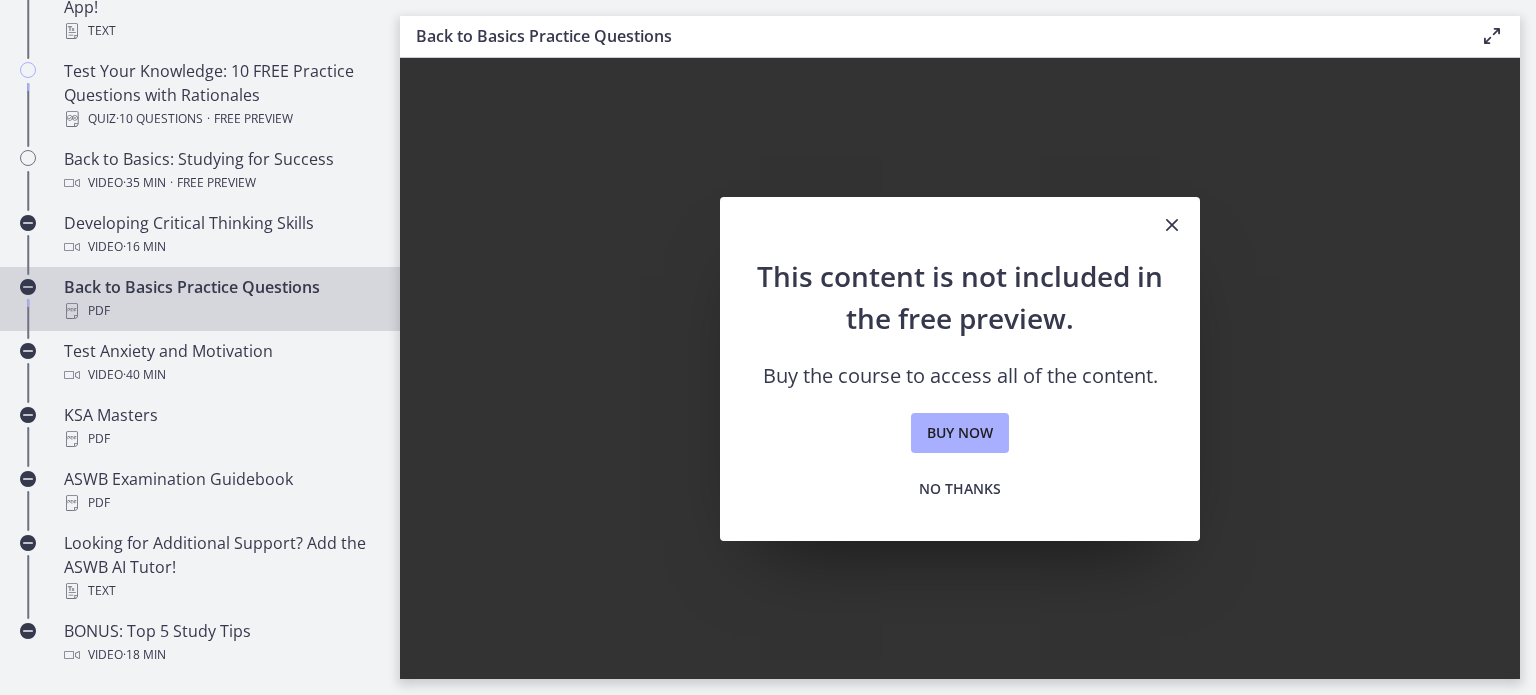 scroll, scrollTop: 0, scrollLeft: 0, axis: both 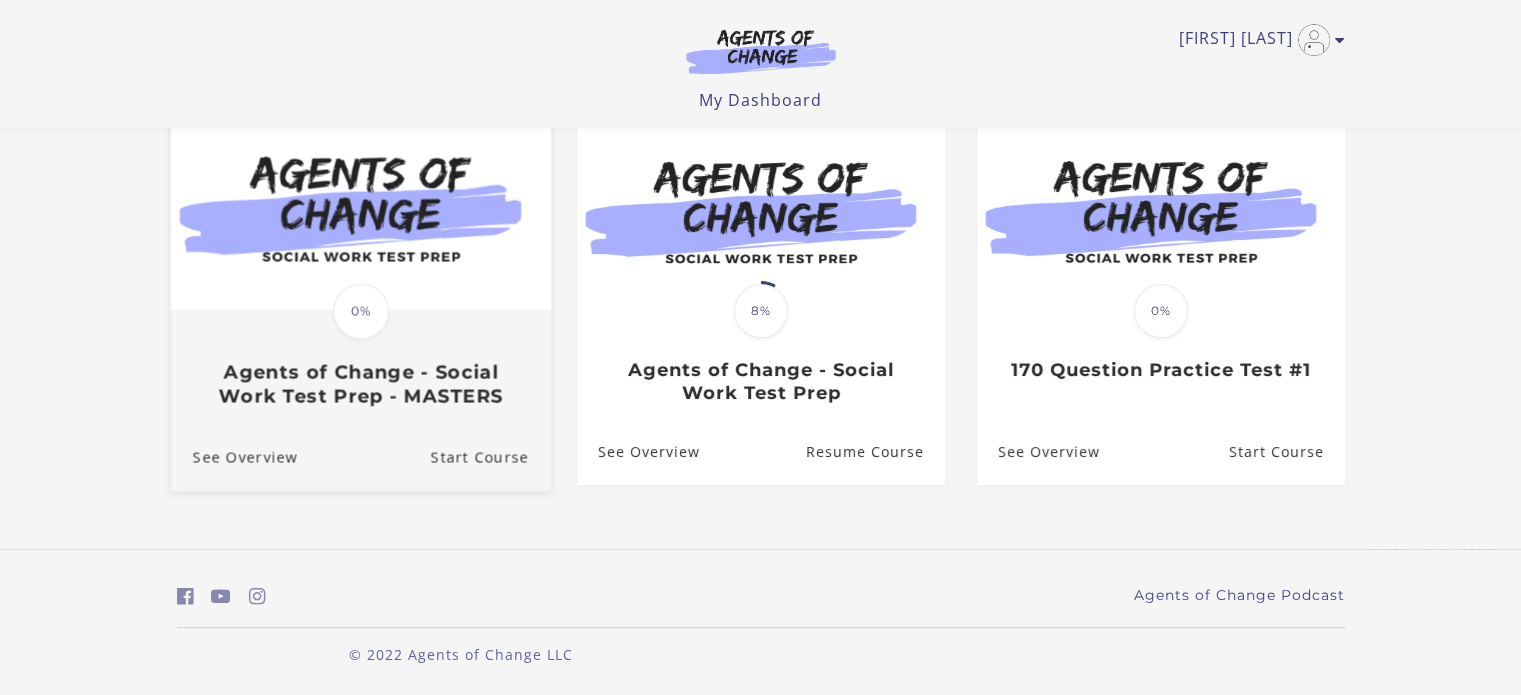 click on "Agents of Change - Social Work Test Prep - MASTERS" at bounding box center [360, 384] 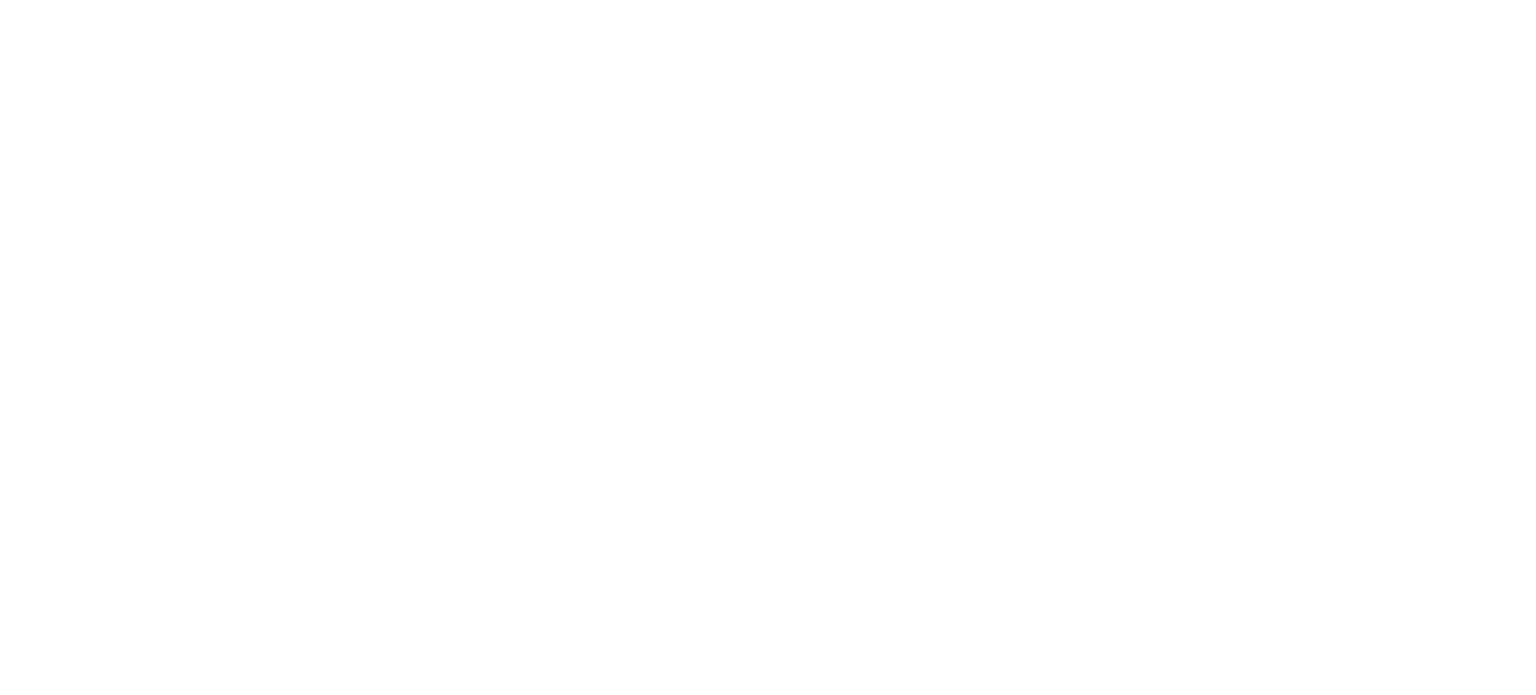 scroll, scrollTop: 0, scrollLeft: 0, axis: both 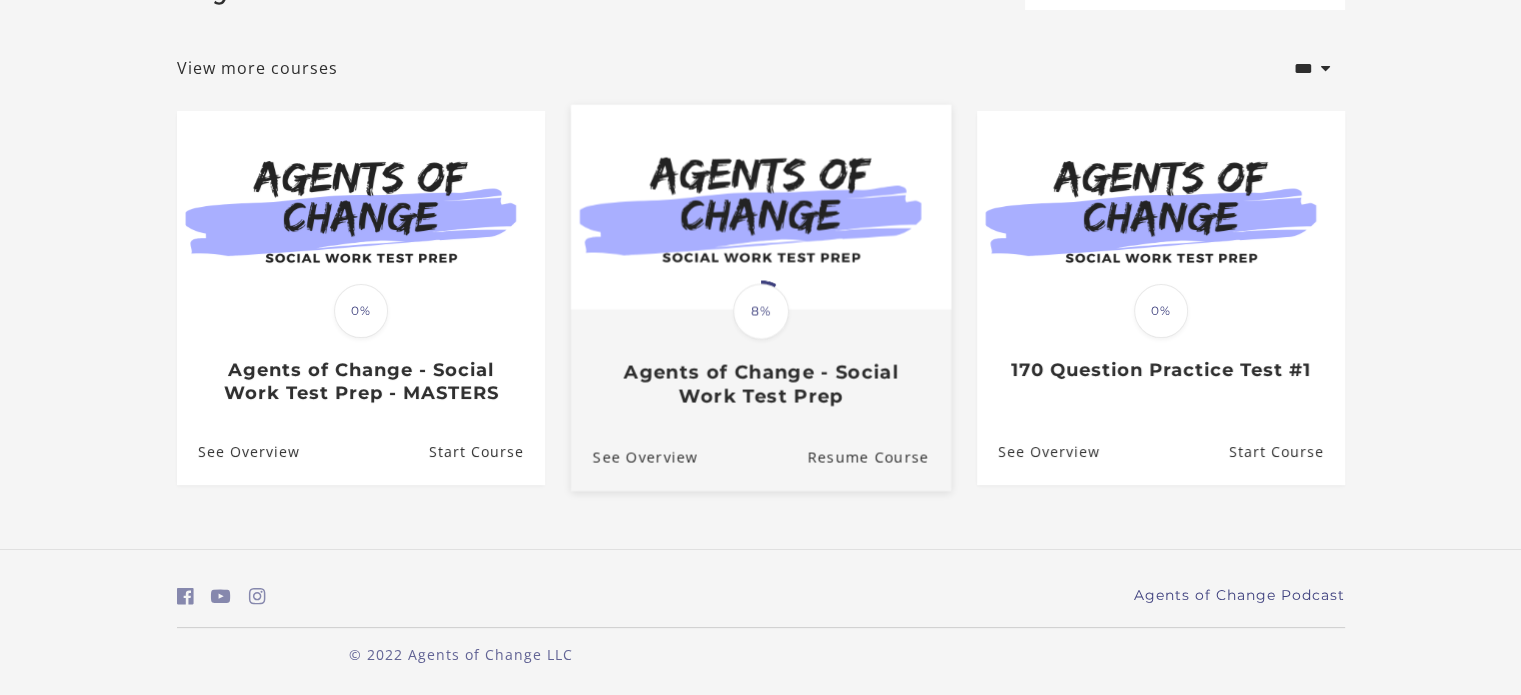 click on "Agents of Change - Social Work Test Prep" at bounding box center [760, 384] 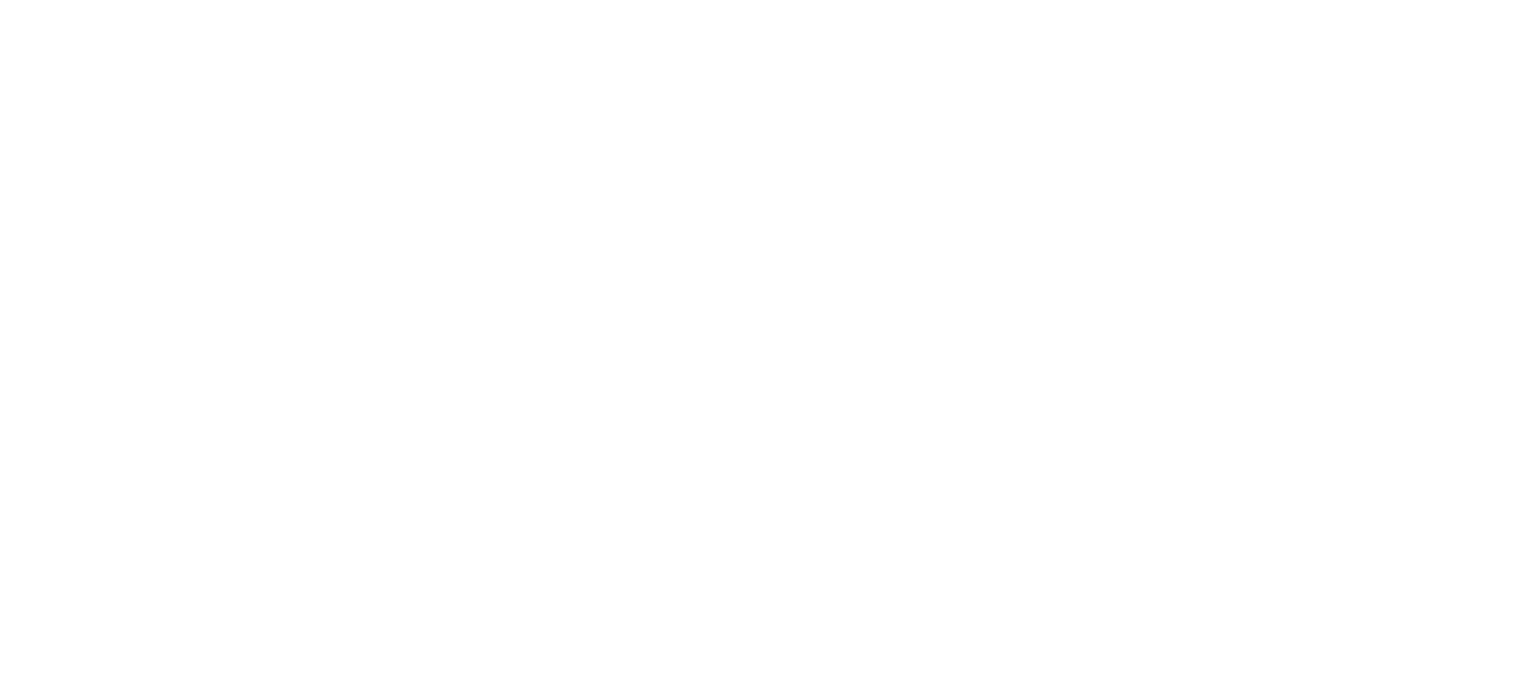 scroll, scrollTop: 0, scrollLeft: 0, axis: both 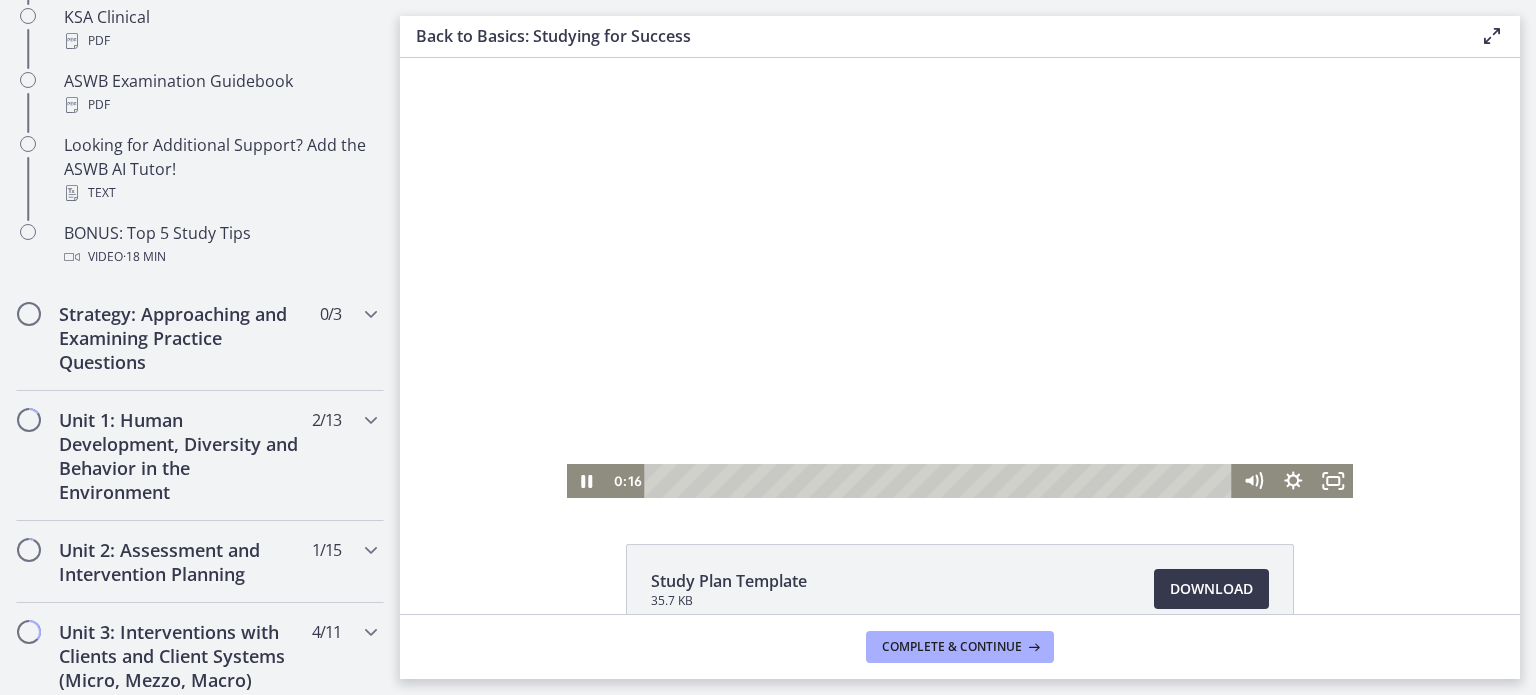 click at bounding box center [942, 481] 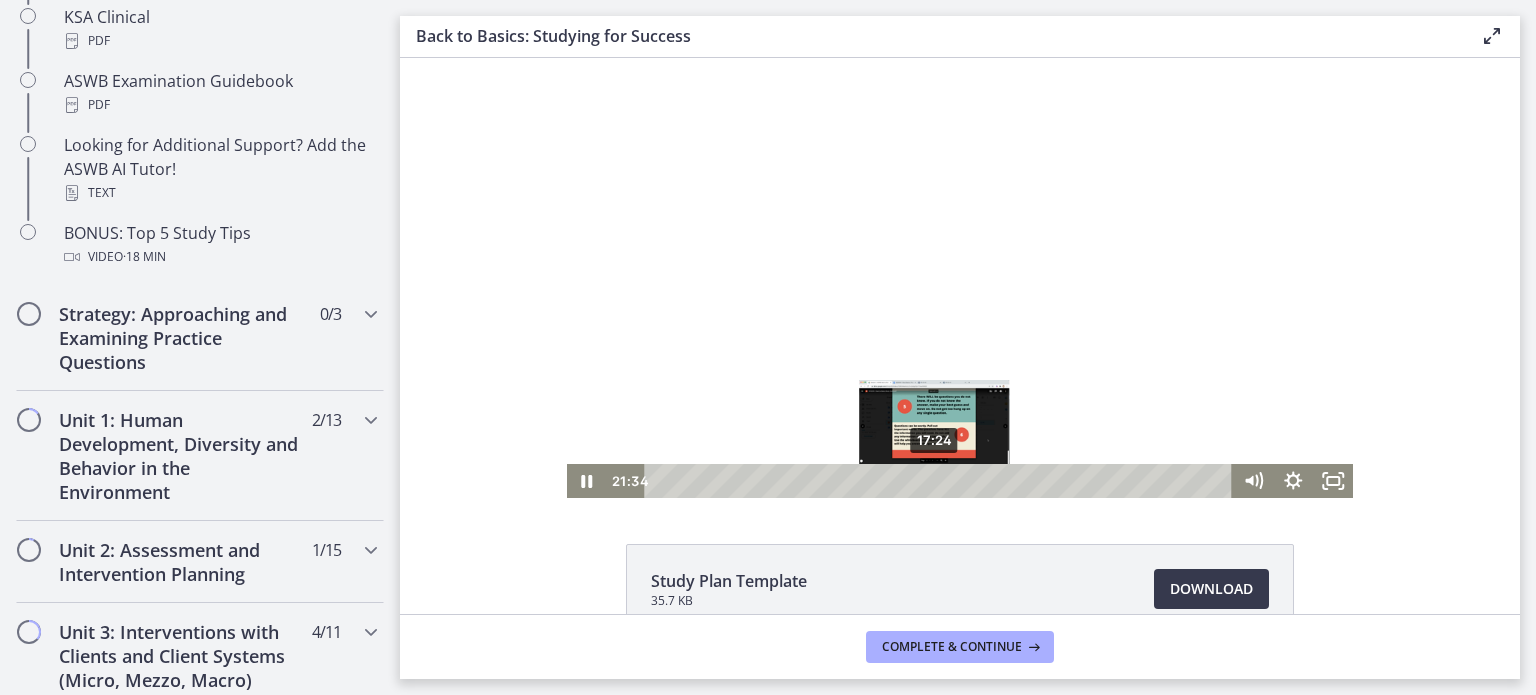 click on "17:24" at bounding box center [942, 481] 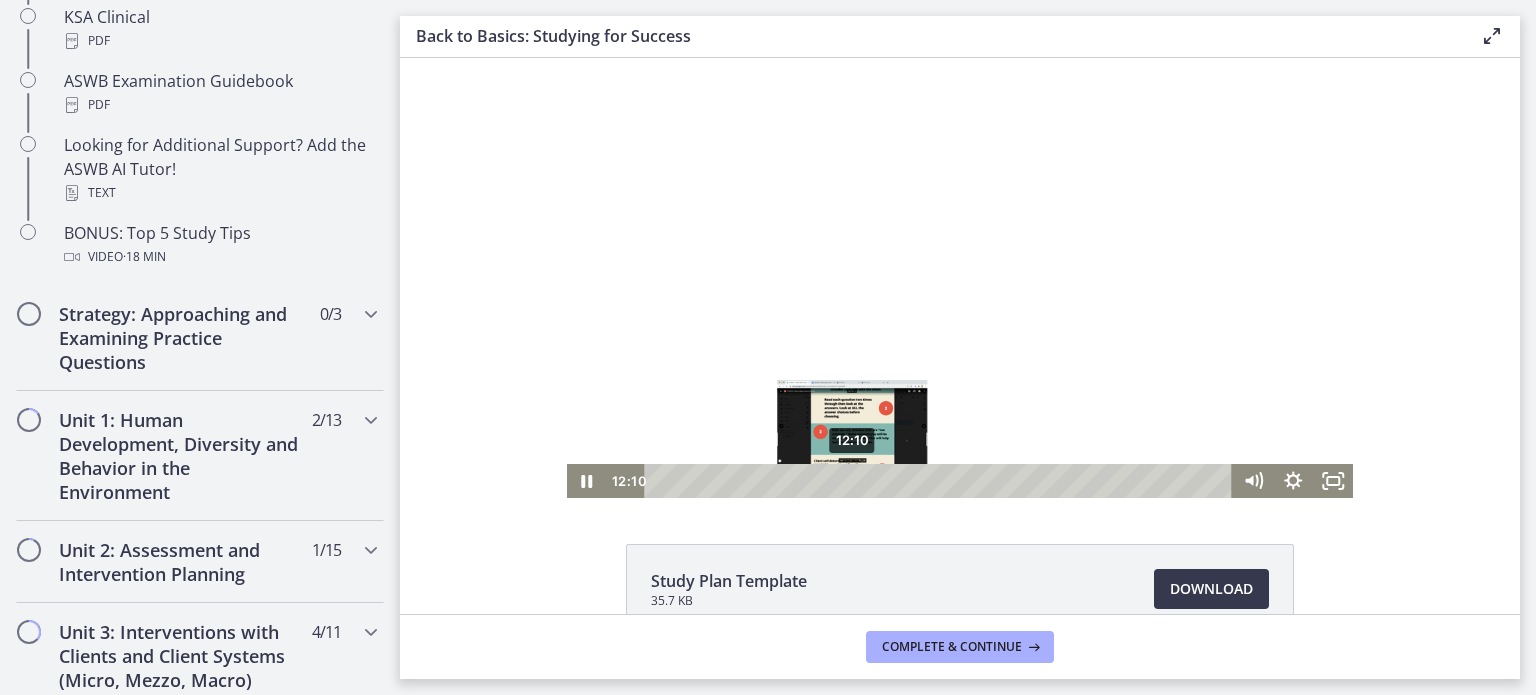click on "12:10" at bounding box center (942, 481) 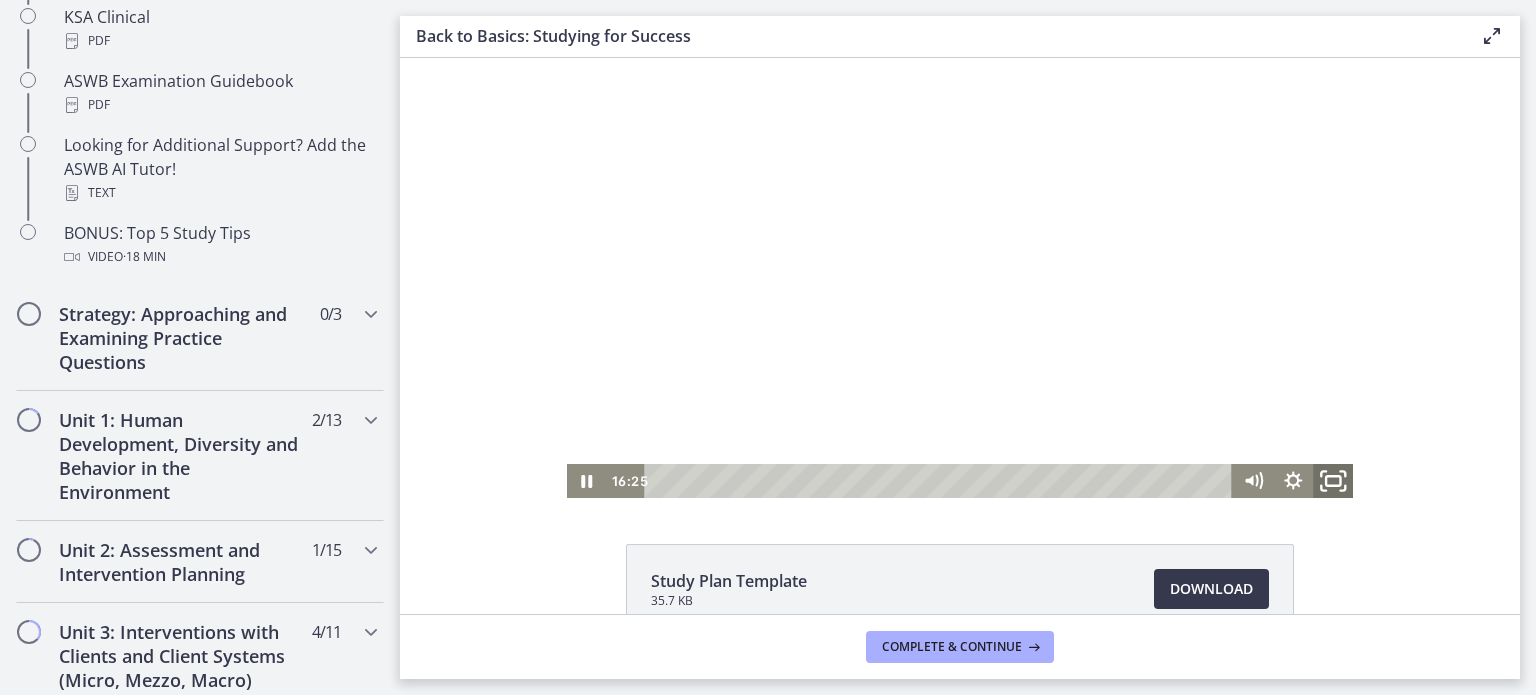 click 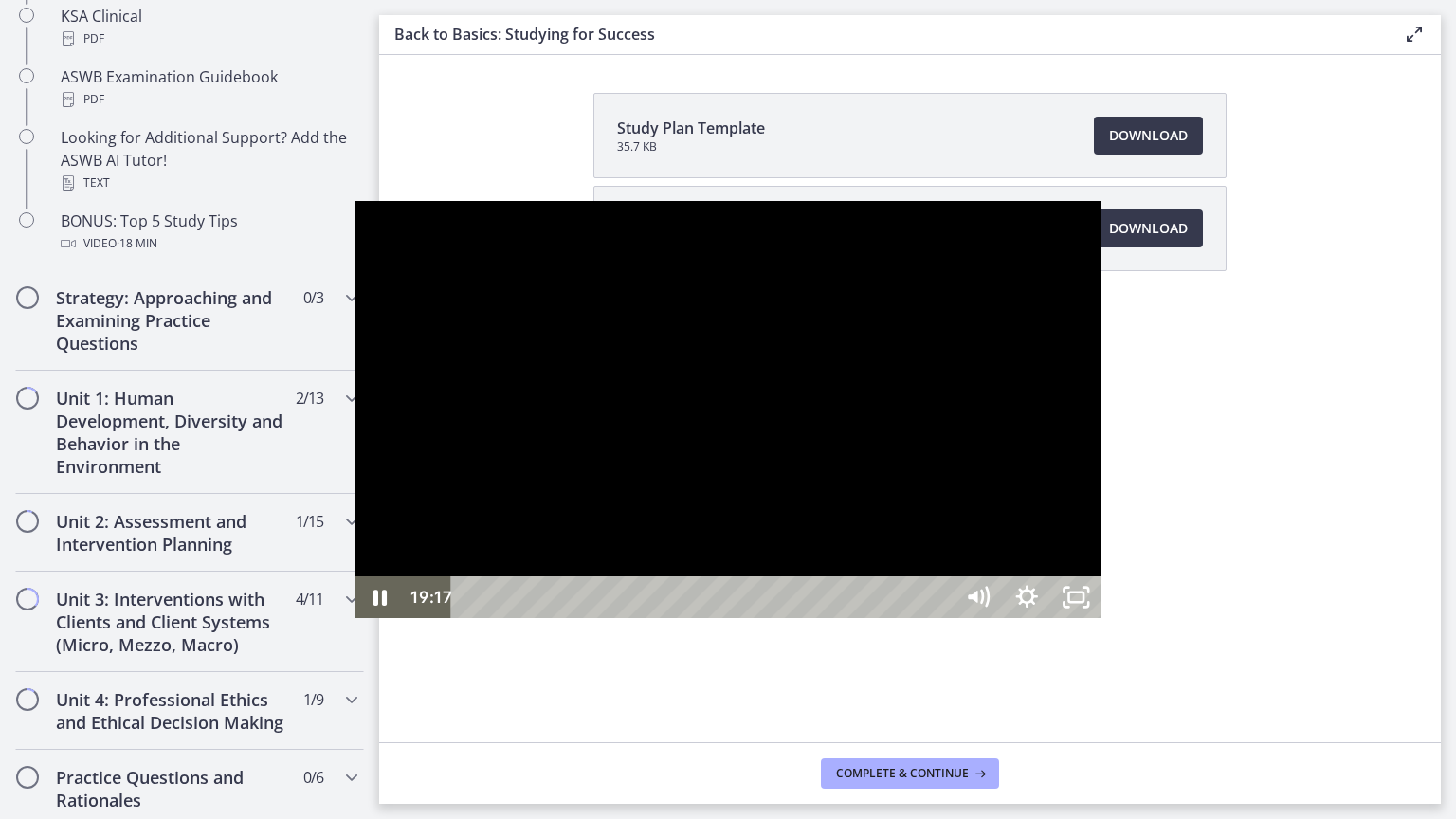 click at bounding box center [728, 410] 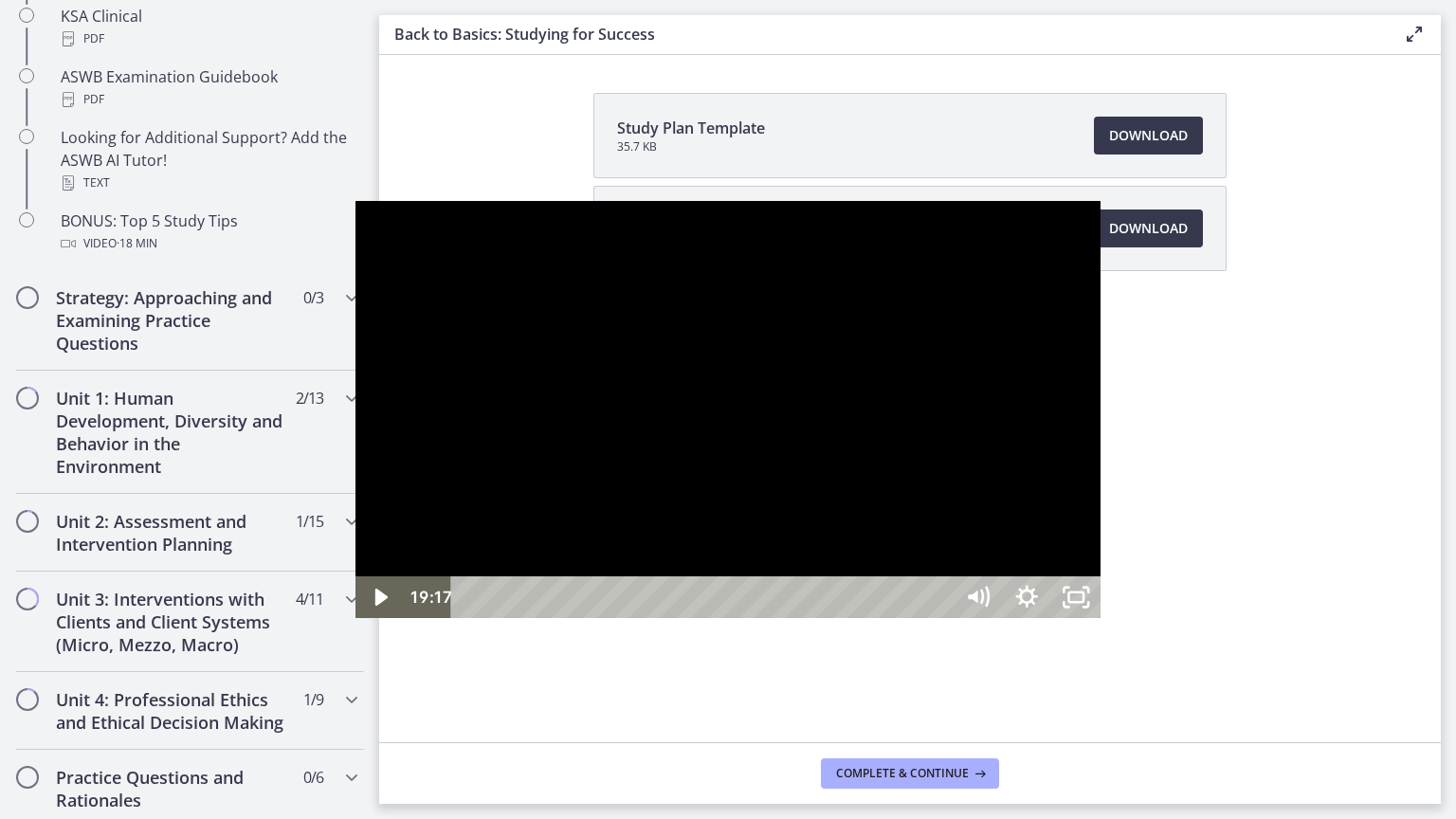 click at bounding box center [728, 410] 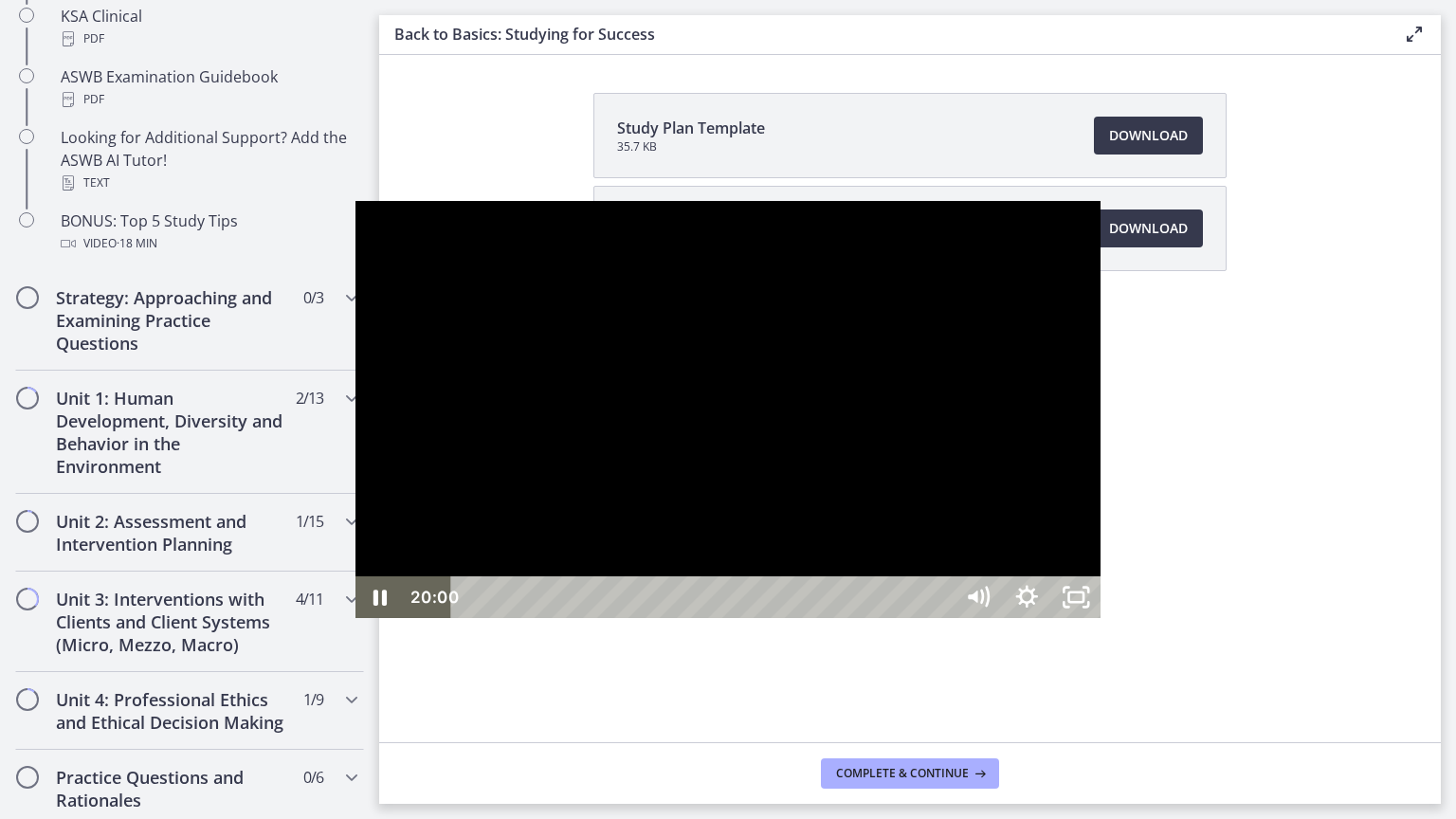 click at bounding box center [728, 410] 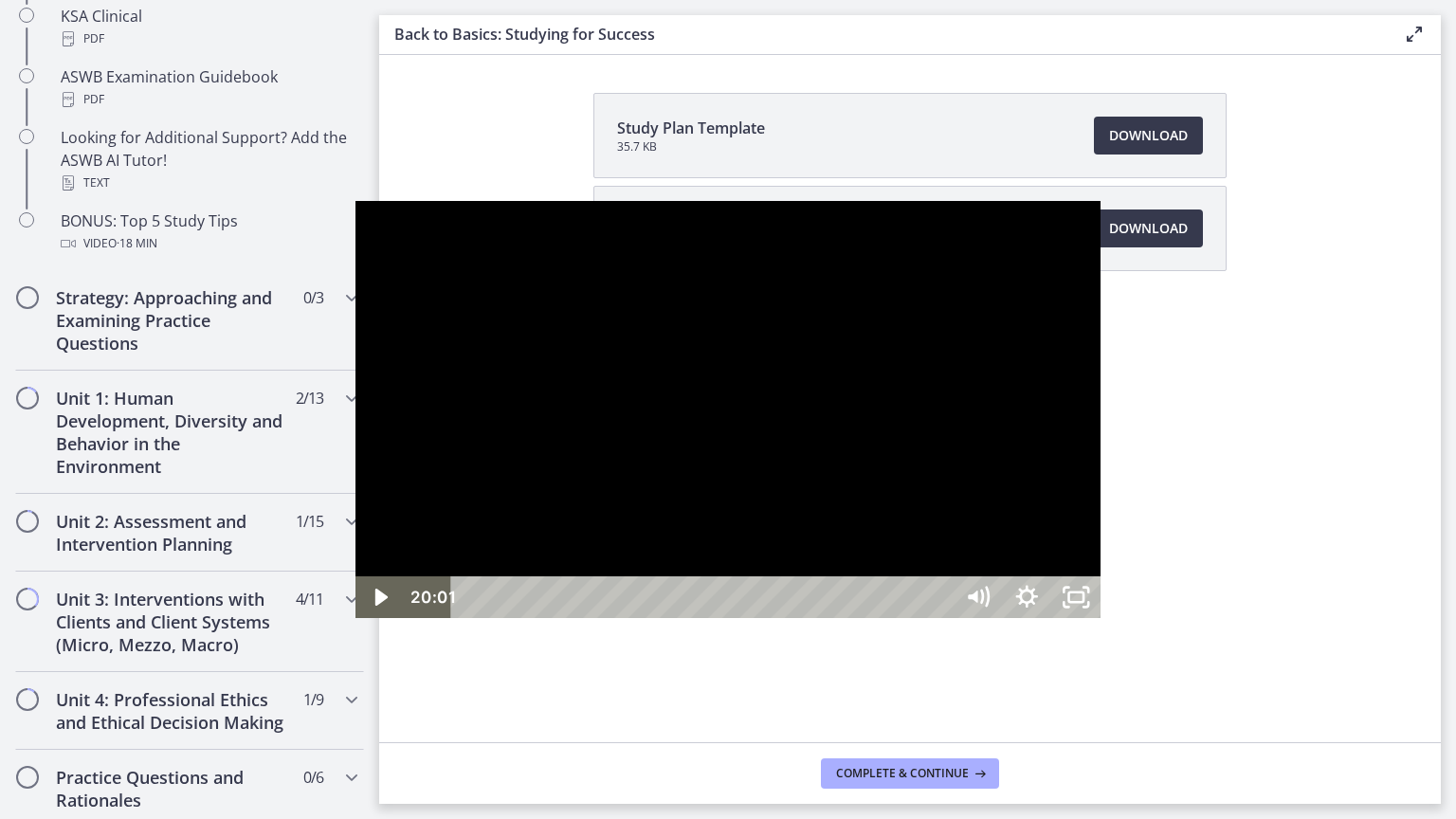 click at bounding box center (728, 410) 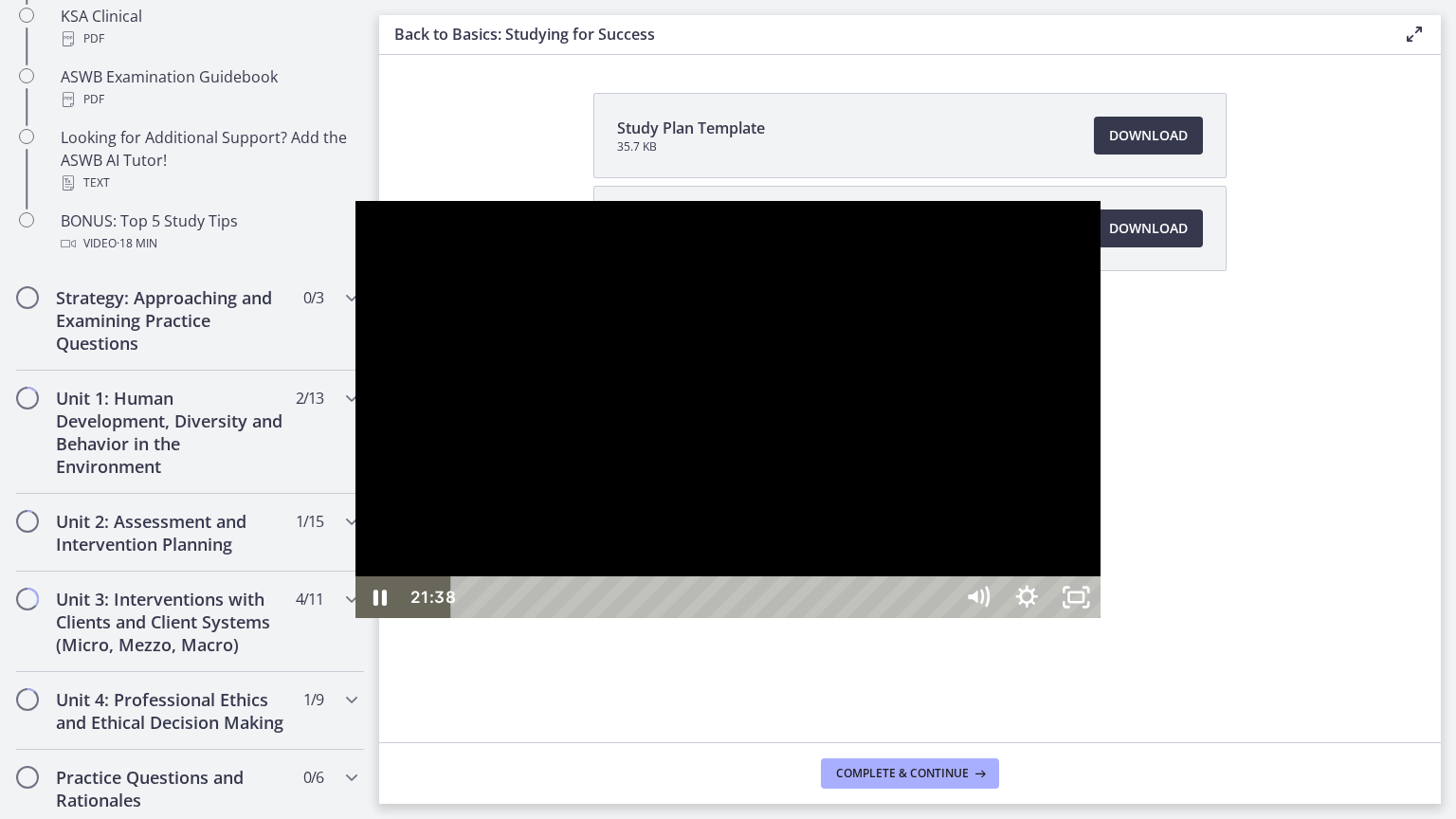 click at bounding box center [728, 410] 